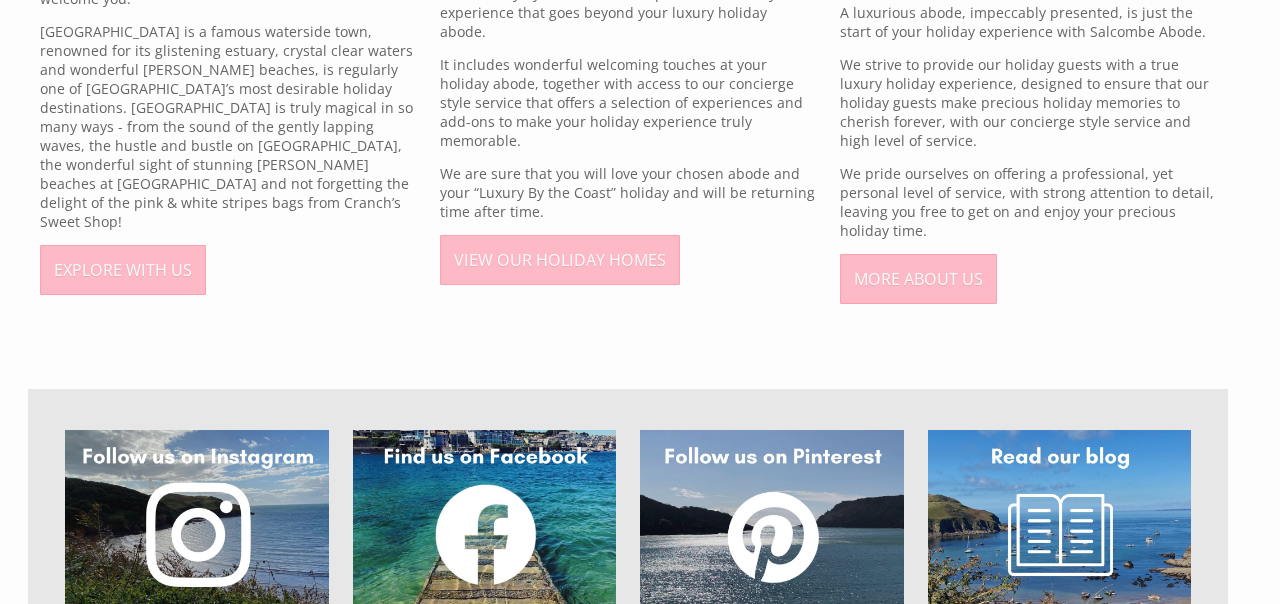 scroll, scrollTop: 1199, scrollLeft: 0, axis: vertical 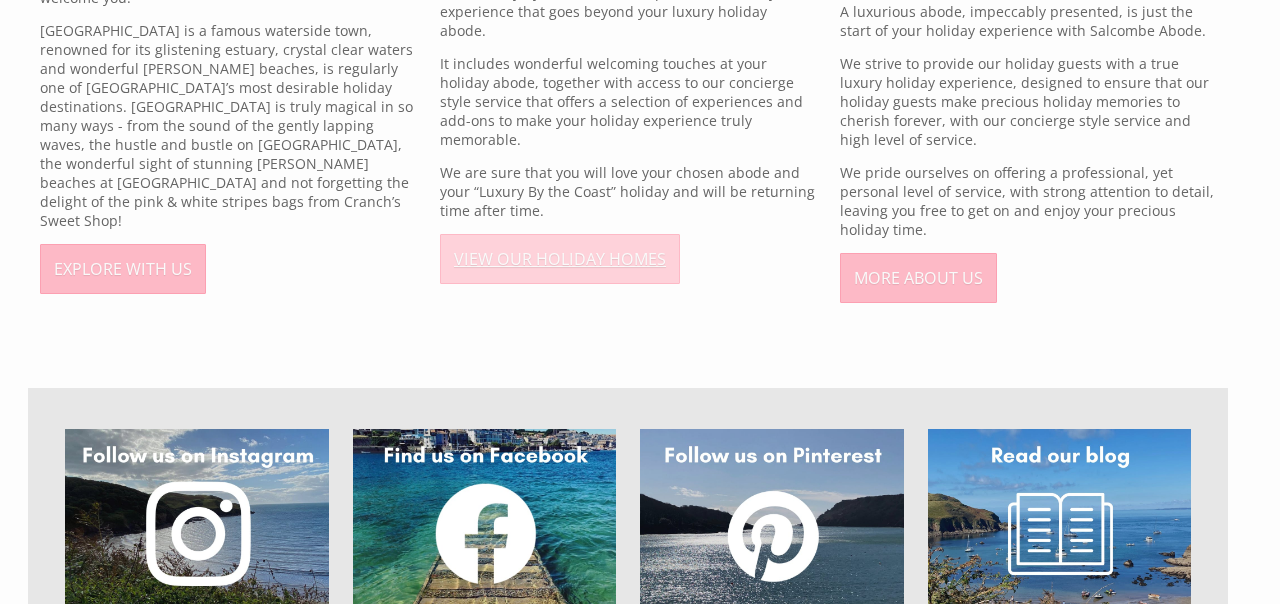 click on "VIEW OUR HOLIDAY HOMES" at bounding box center [560, 259] 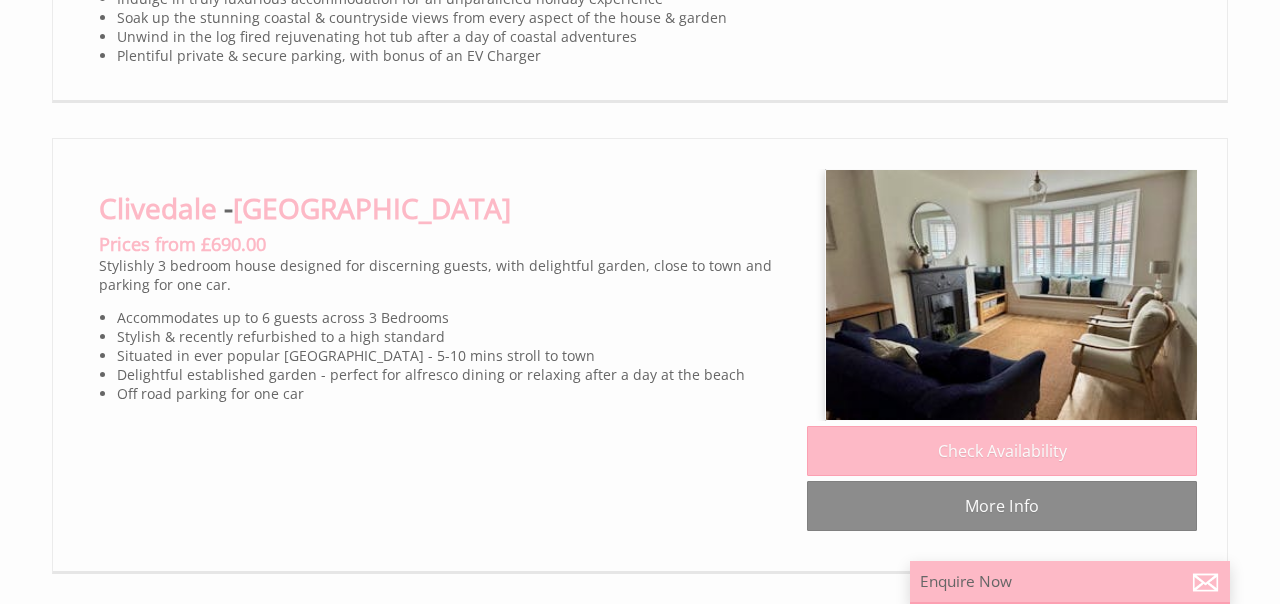 scroll, scrollTop: 0, scrollLeft: 0, axis: both 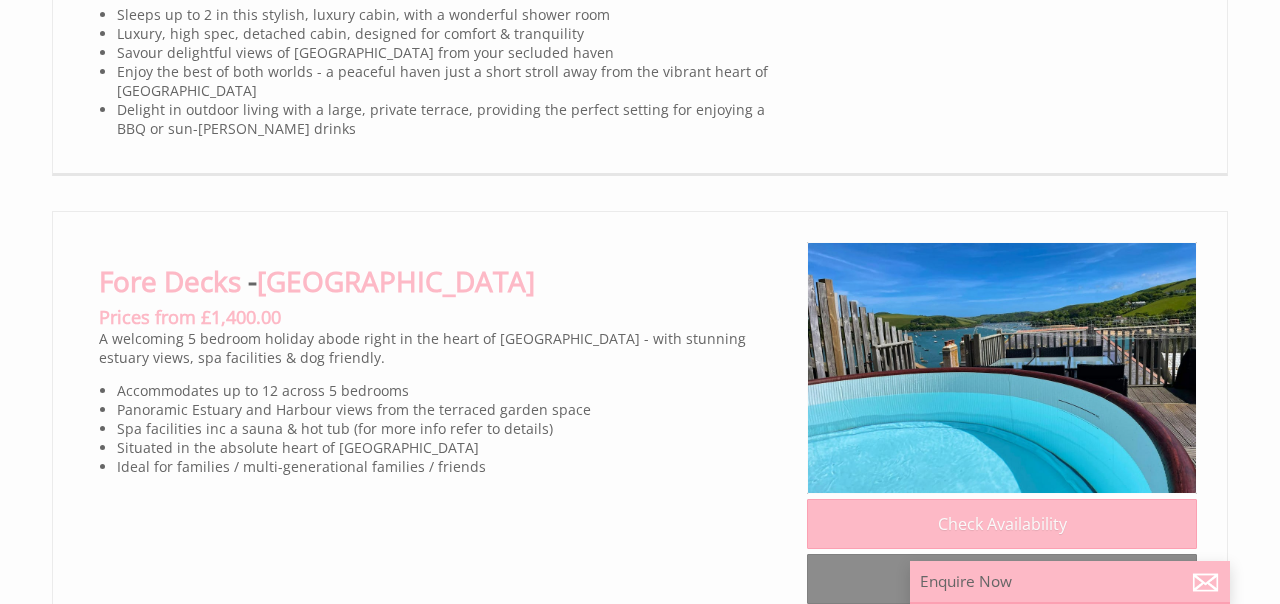 click at bounding box center (1002, -509) 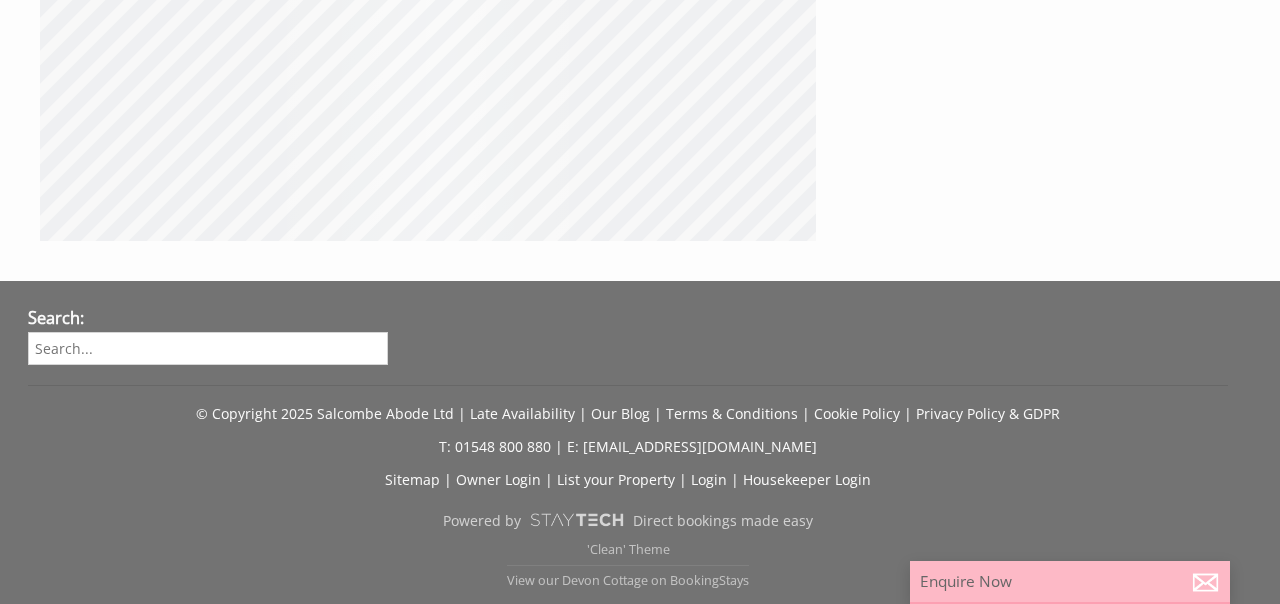 scroll, scrollTop: 0, scrollLeft: 0, axis: both 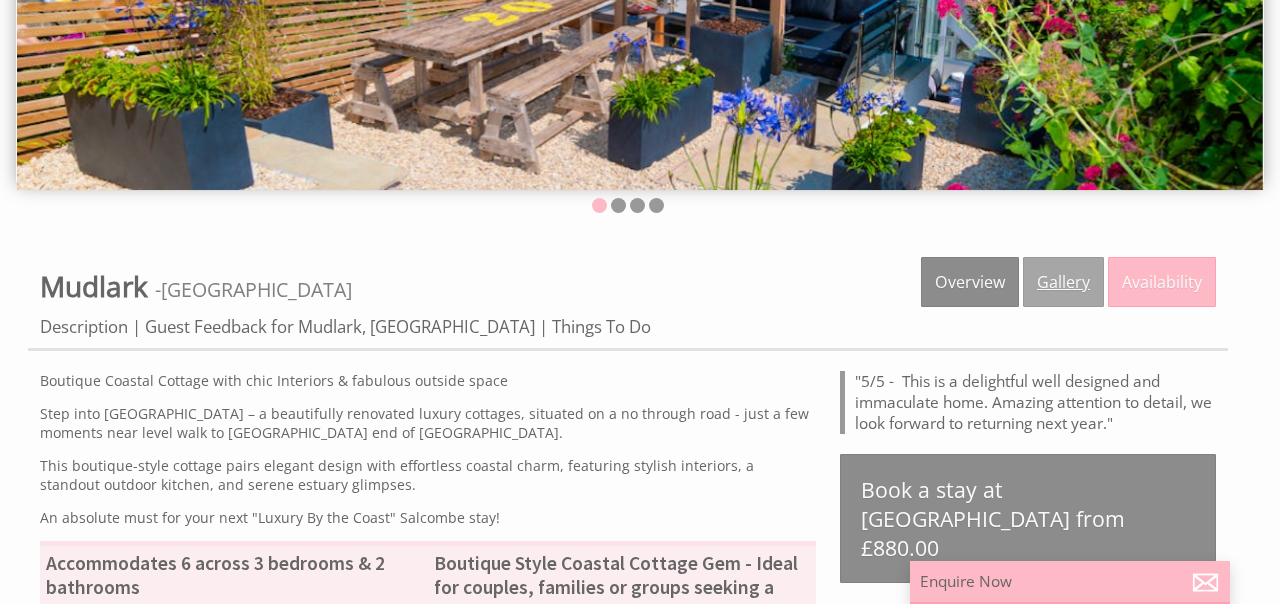 click on "Gallery" at bounding box center (1063, 282) 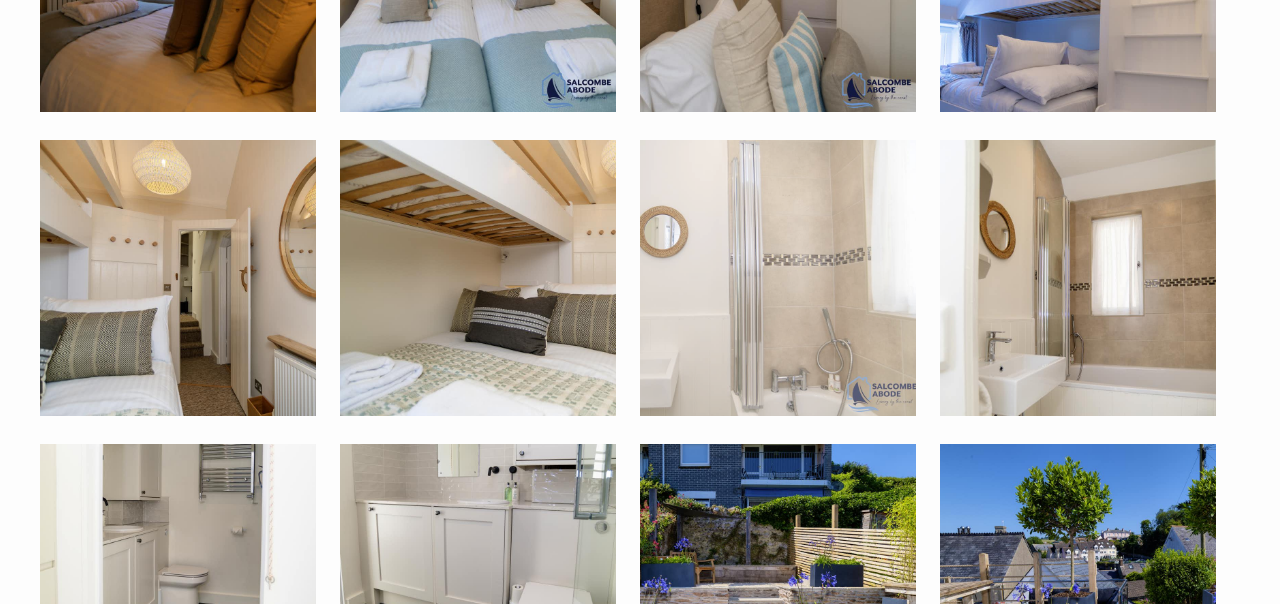 scroll, scrollTop: 2740, scrollLeft: 0, axis: vertical 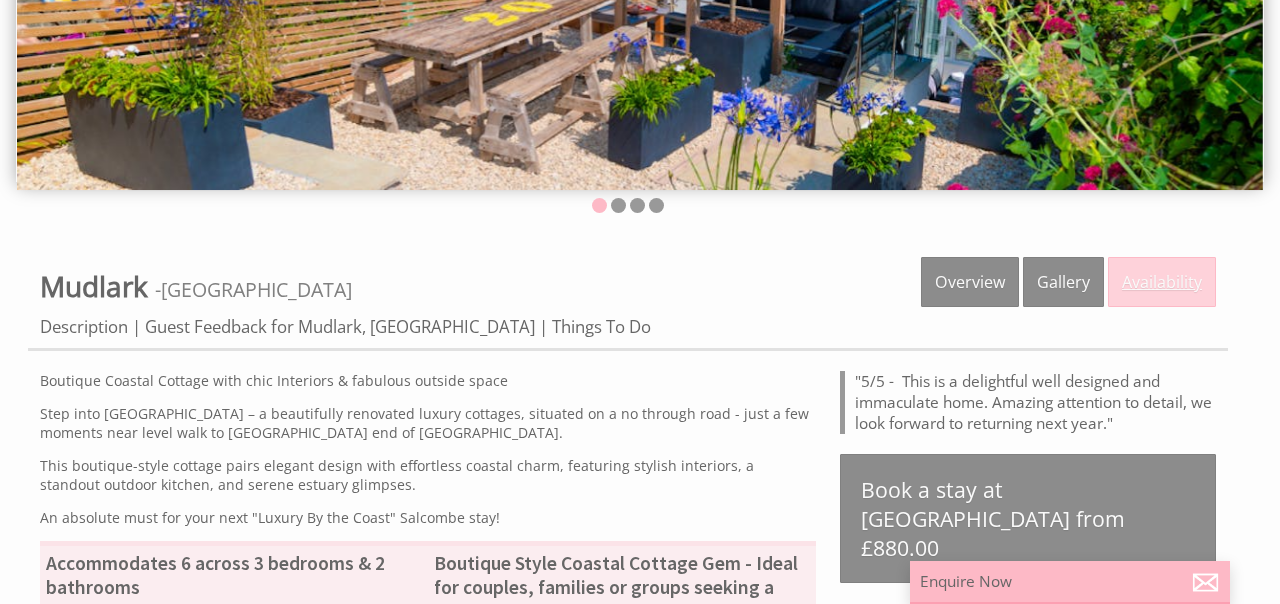 click on "Availability" at bounding box center [1162, 282] 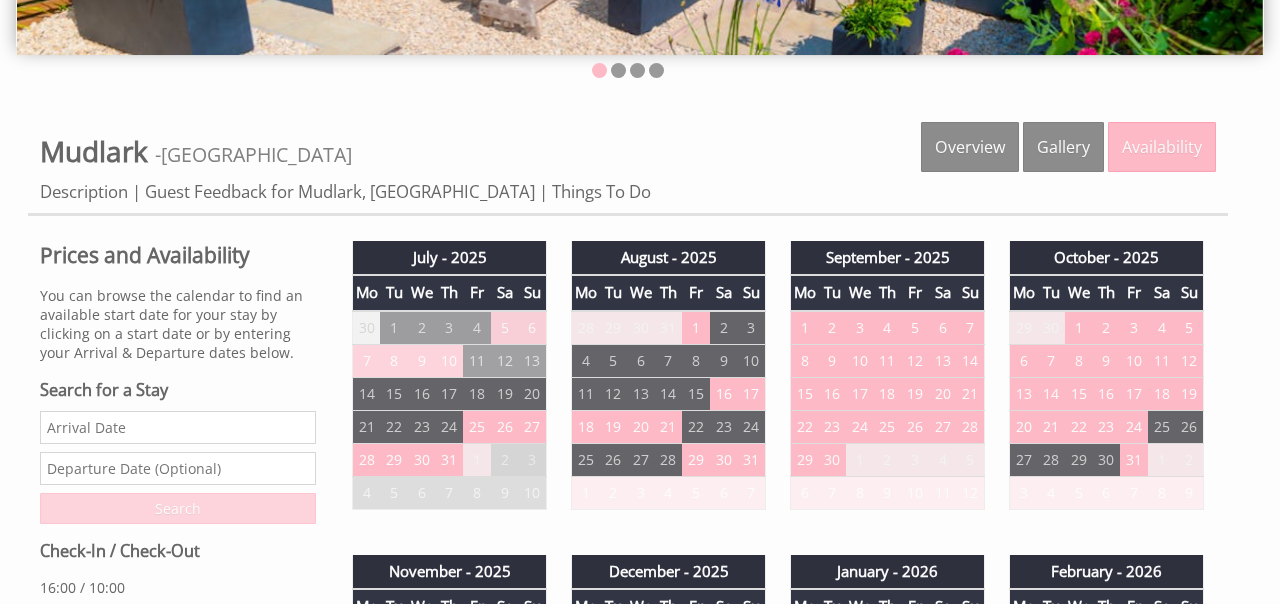 scroll, scrollTop: 540, scrollLeft: 0, axis: vertical 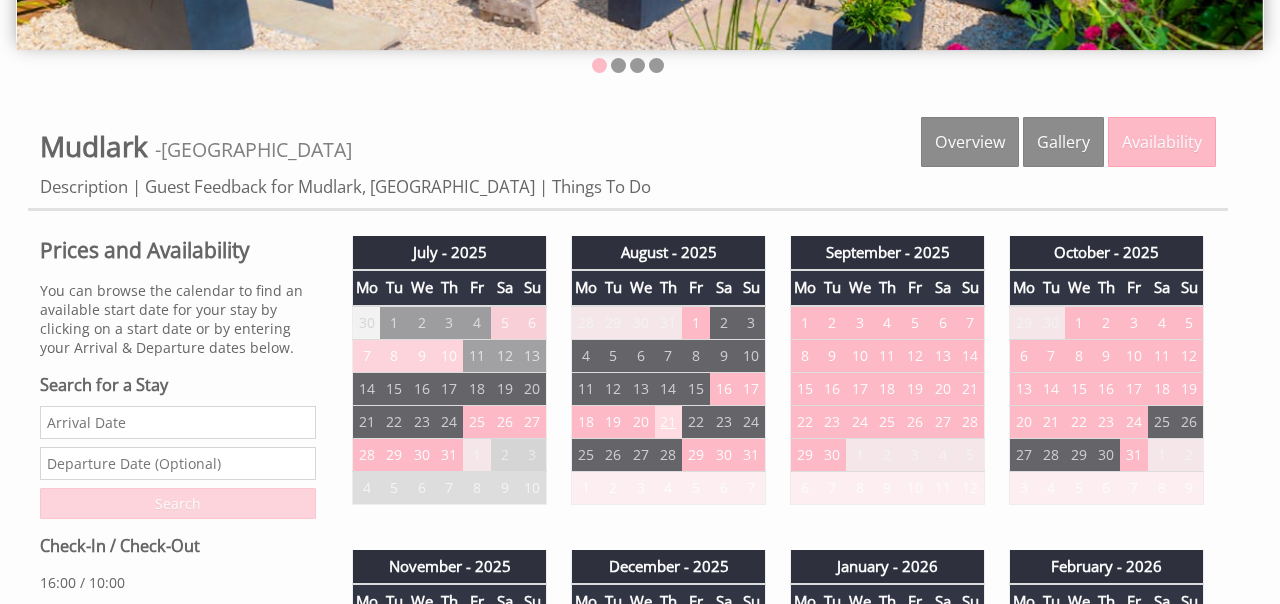 drag, startPoint x: 581, startPoint y: 428, endPoint x: 671, endPoint y: 426, distance: 90.02222 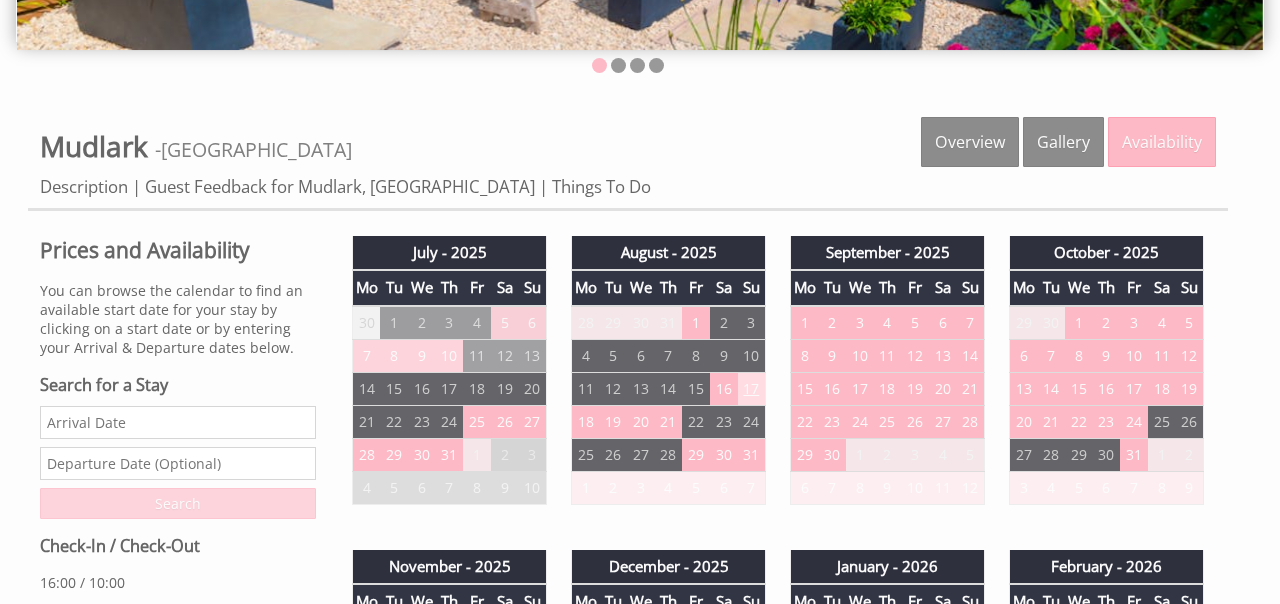 click on "17" at bounding box center [752, 388] 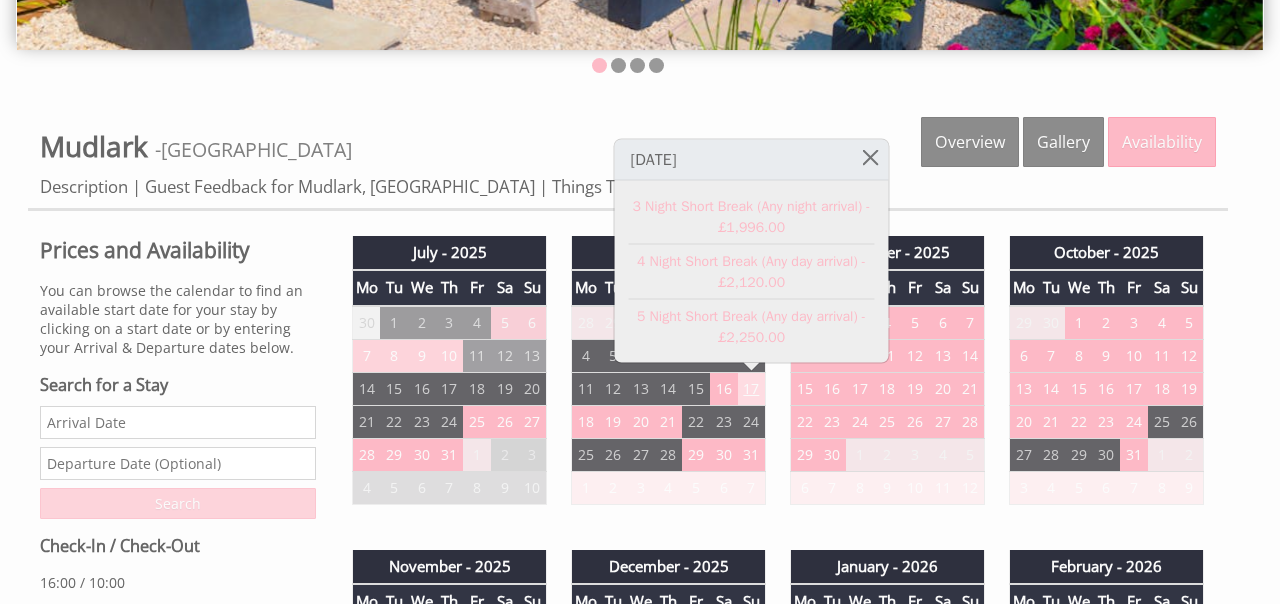 click on "17" at bounding box center [752, 388] 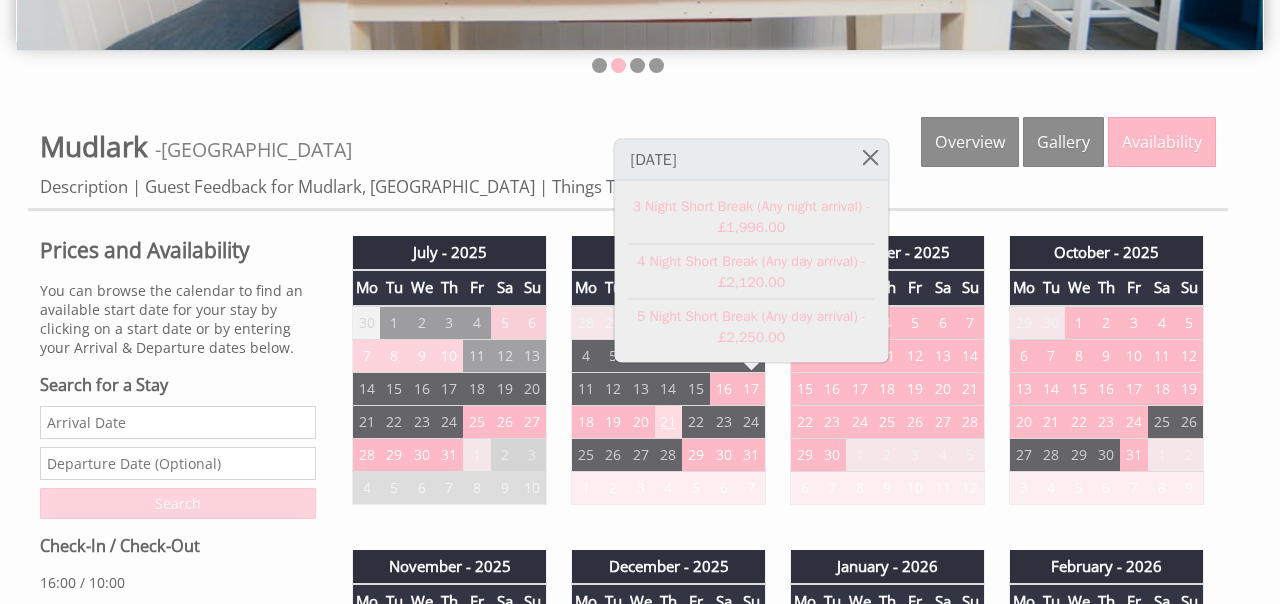 drag, startPoint x: 579, startPoint y: 426, endPoint x: 672, endPoint y: 422, distance: 93.08598 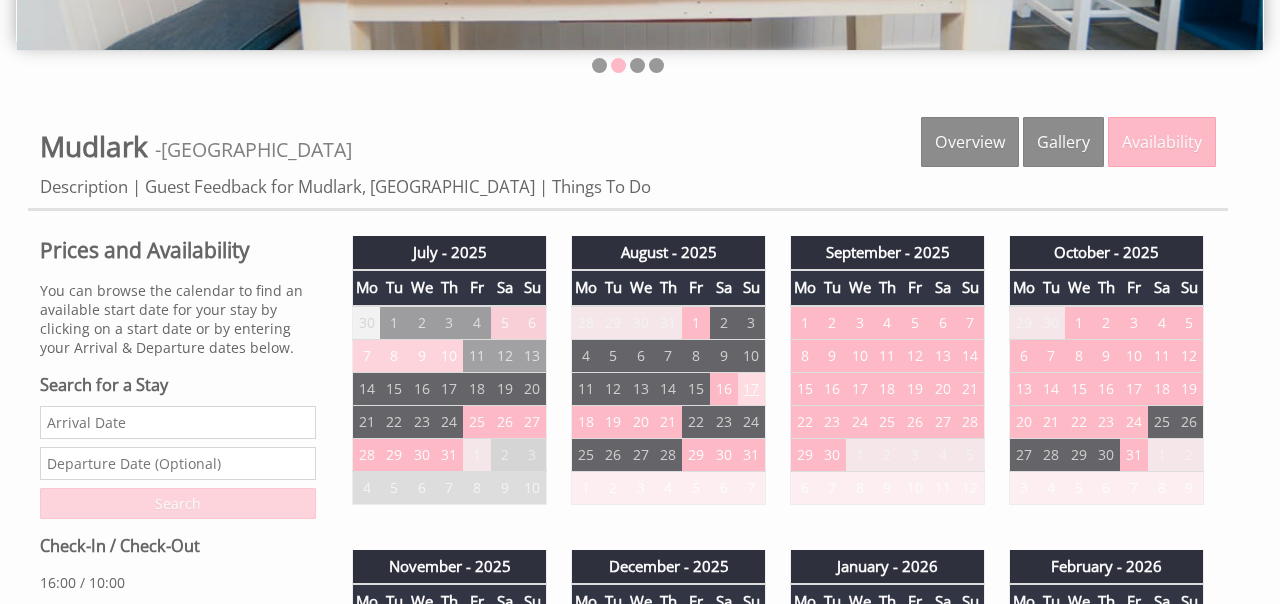 click on "17" at bounding box center (752, 388) 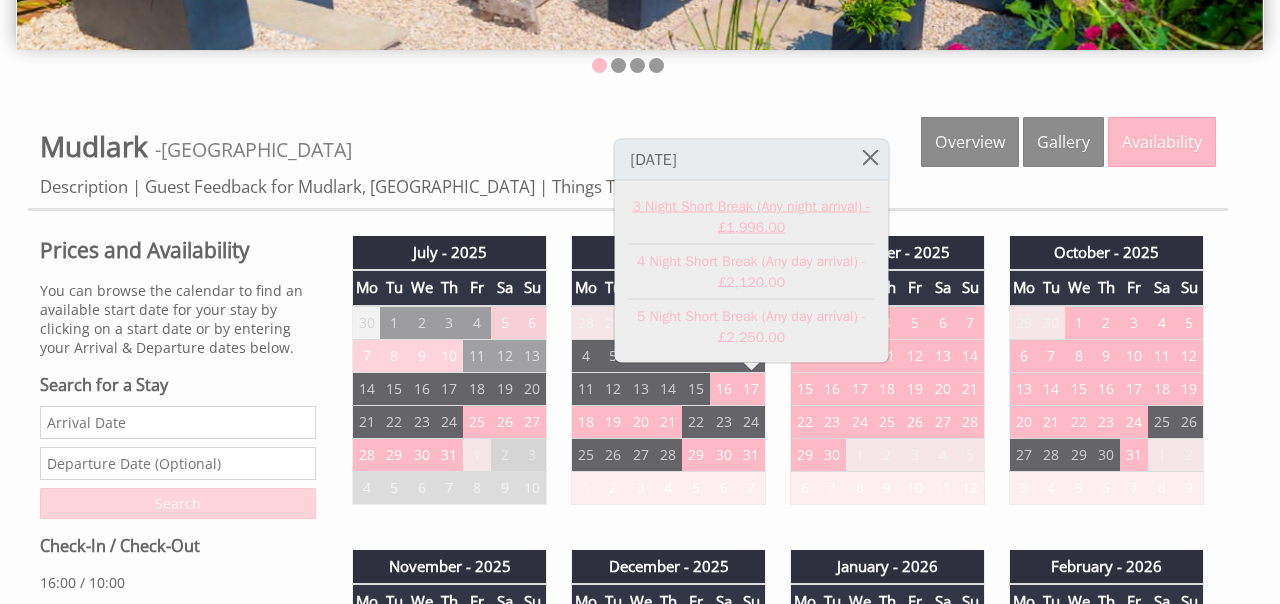 click on "3 Night Short Break (Any night arrival)   - £1,996.00" at bounding box center [752, 217] 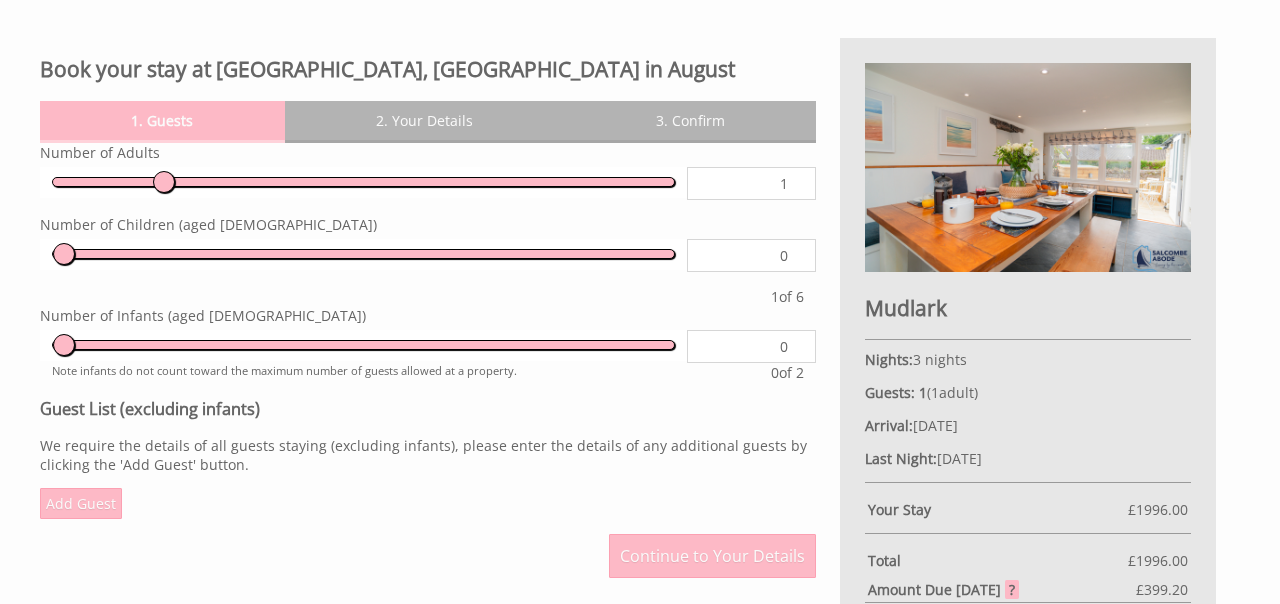 scroll, scrollTop: 638, scrollLeft: 0, axis: vertical 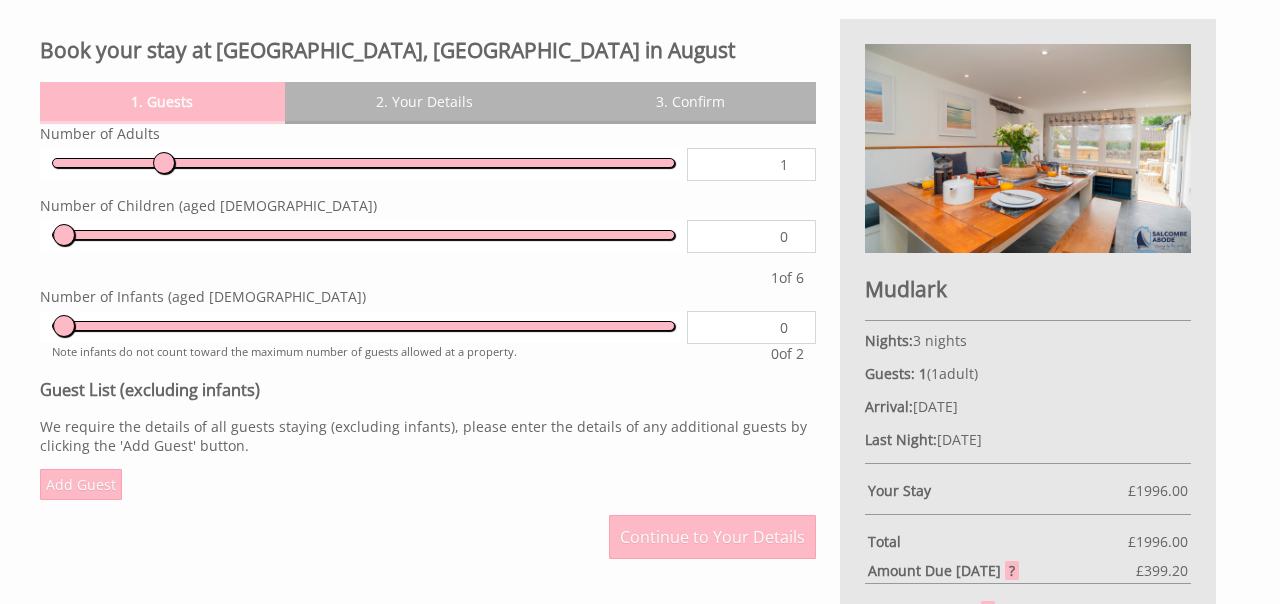 drag, startPoint x: 161, startPoint y: 165, endPoint x: 190, endPoint y: 165, distance: 29 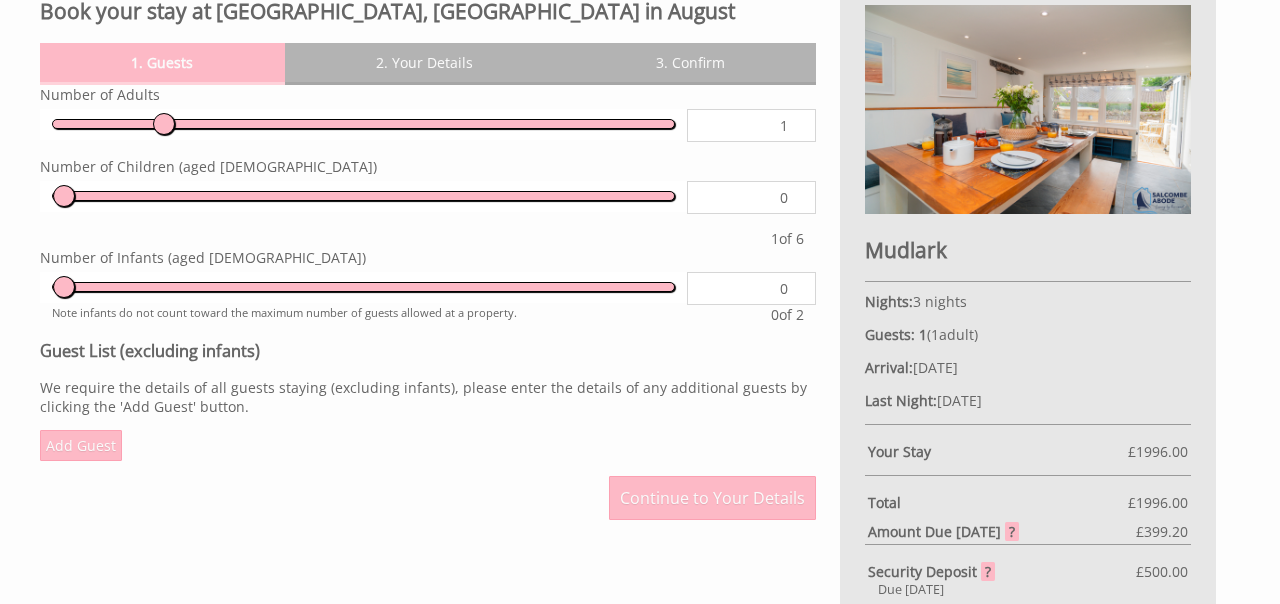 scroll, scrollTop: 678, scrollLeft: 0, axis: vertical 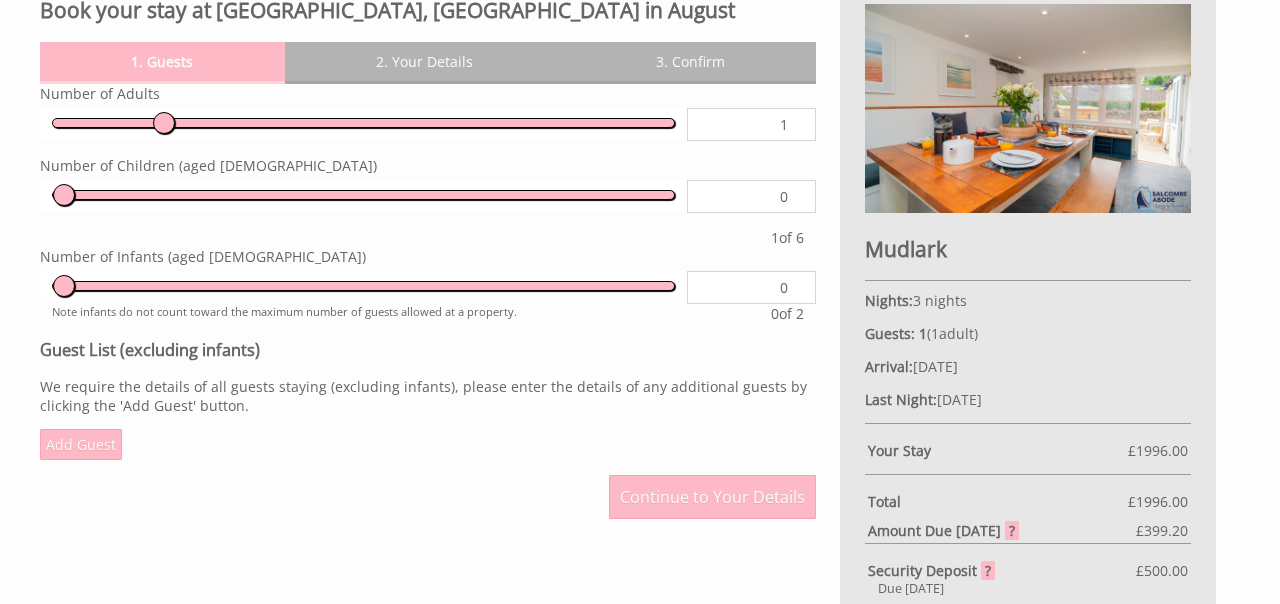 click on "1" at bounding box center (751, 124) 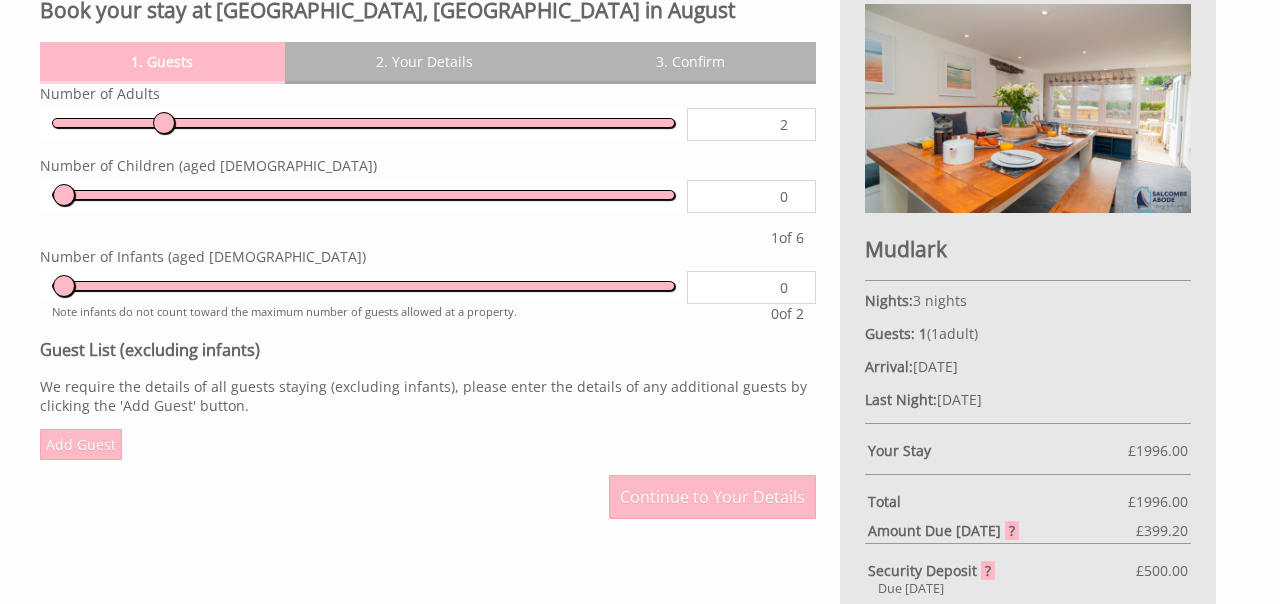 type on "2" 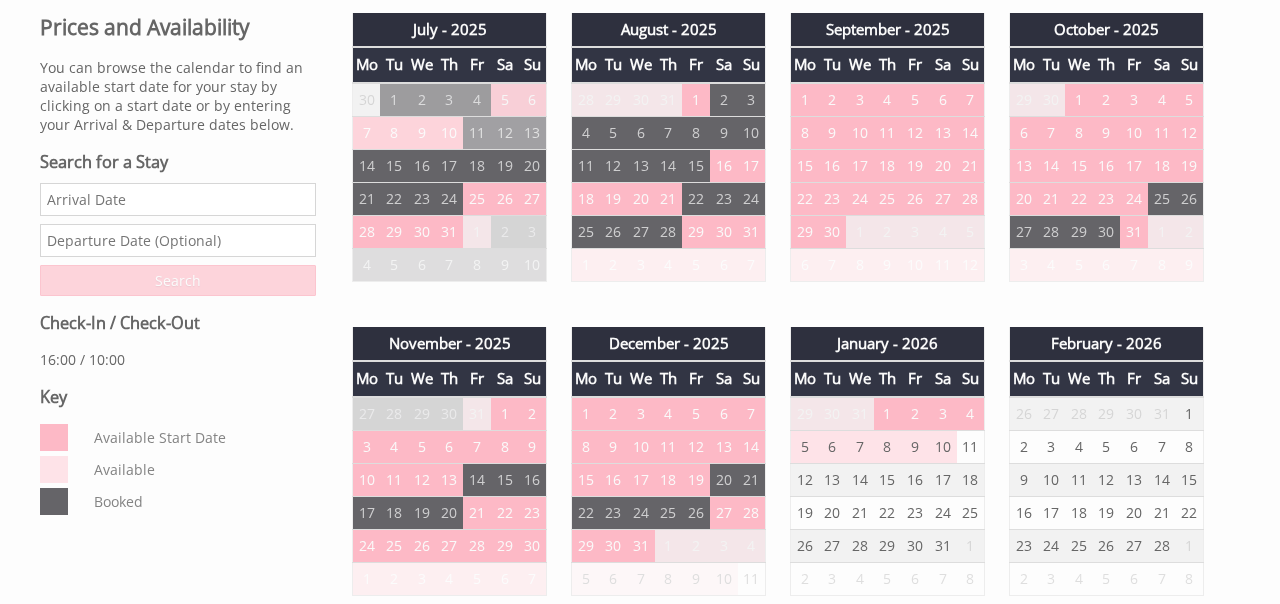 scroll, scrollTop: 766, scrollLeft: 0, axis: vertical 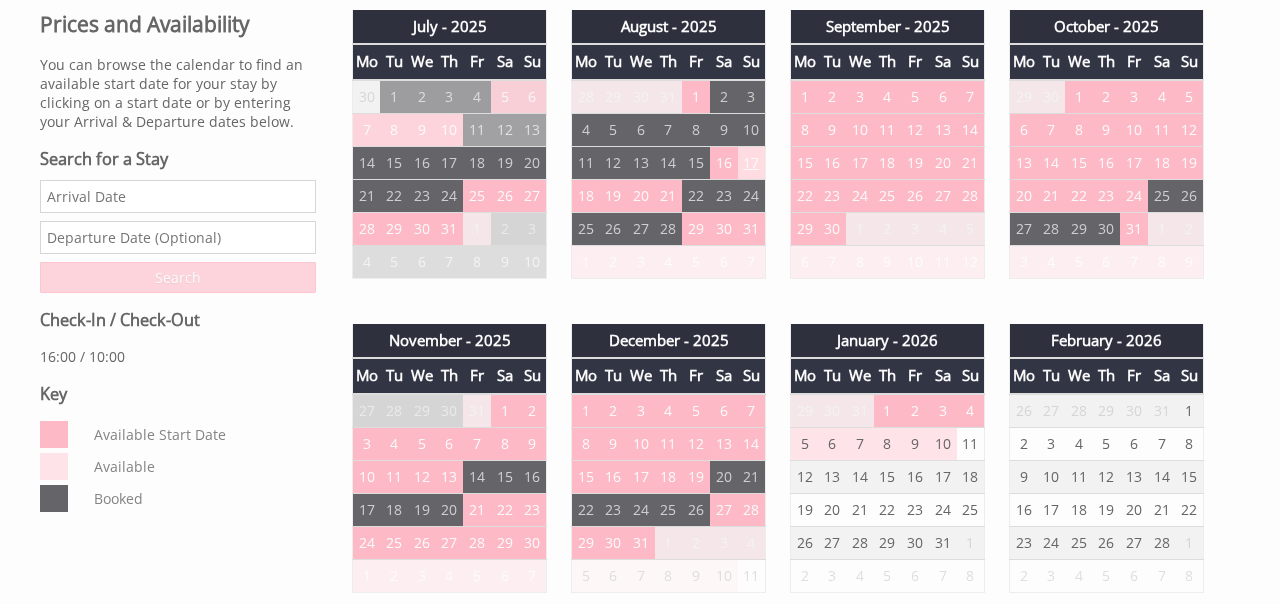 click on "17" at bounding box center [752, 162] 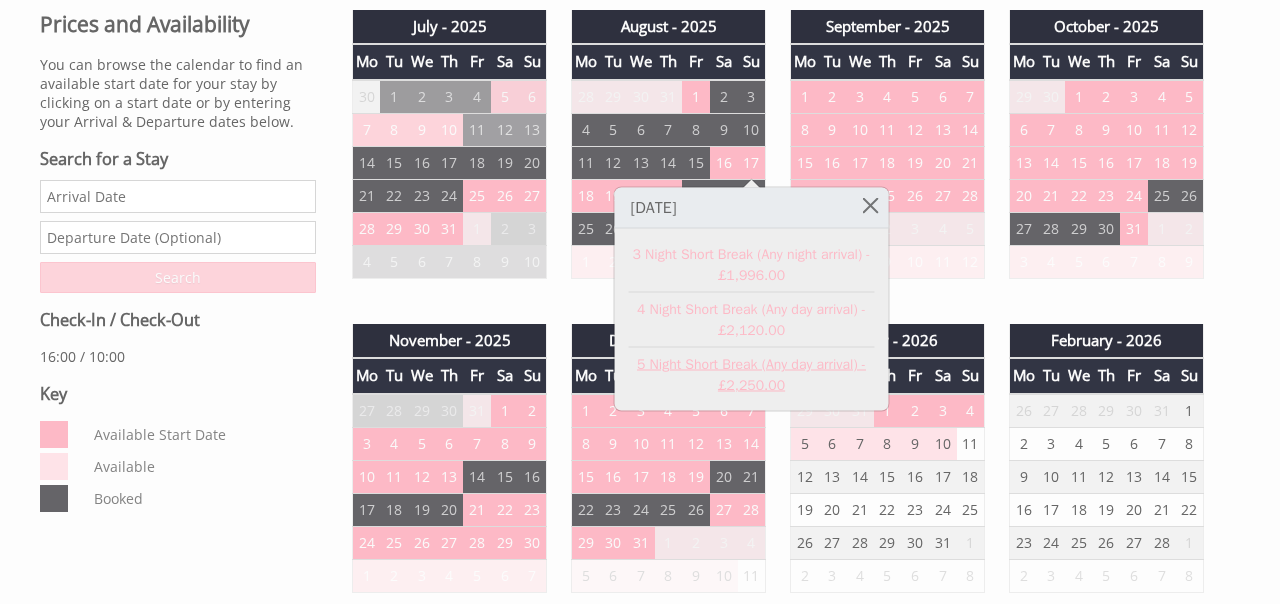 click on "5 Night Short Break (Any day arrival)   - £2,250.00" at bounding box center (752, 375) 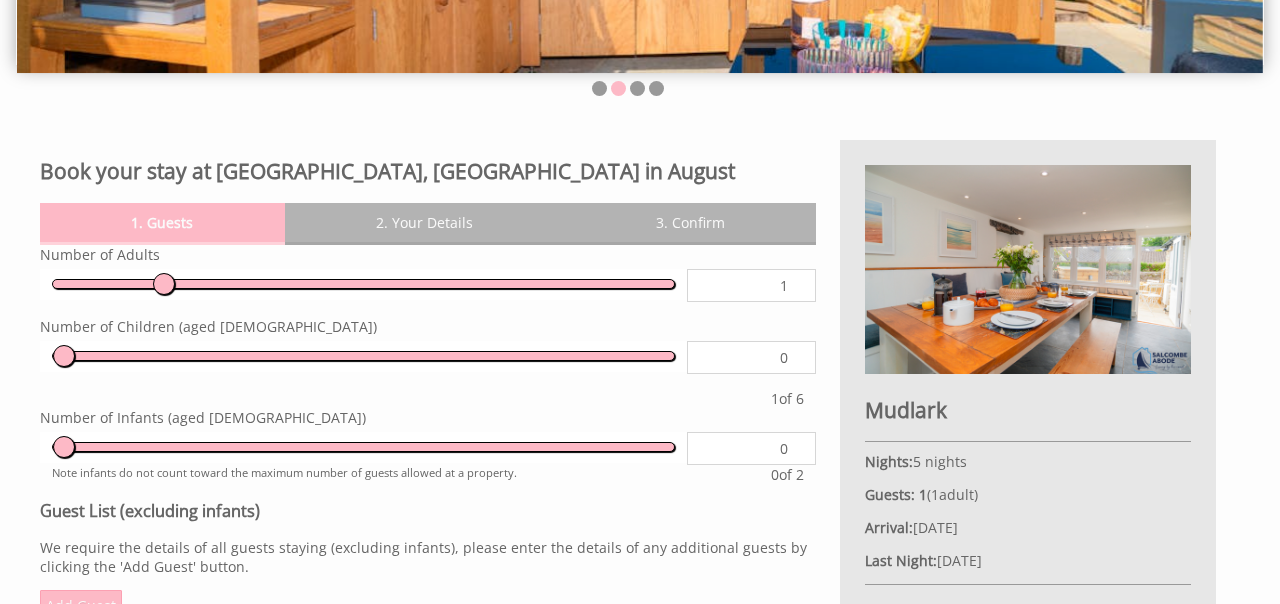 scroll, scrollTop: 521, scrollLeft: 0, axis: vertical 